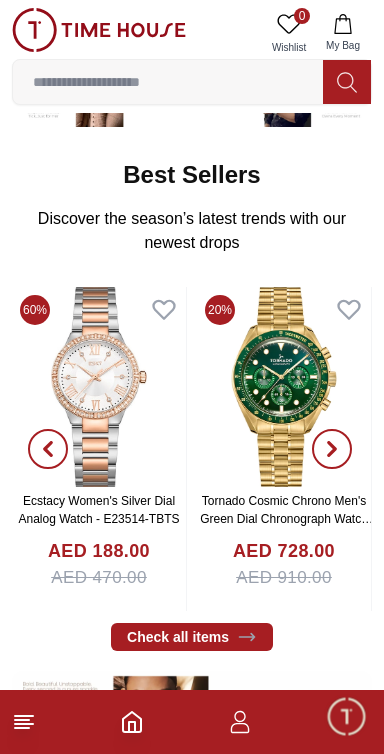 scroll, scrollTop: 279, scrollLeft: 0, axis: vertical 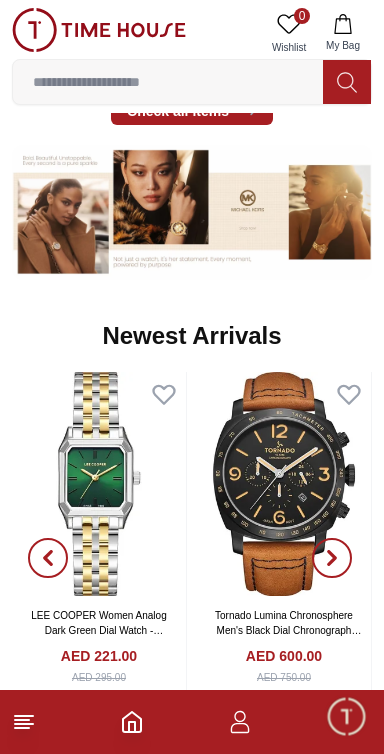 click 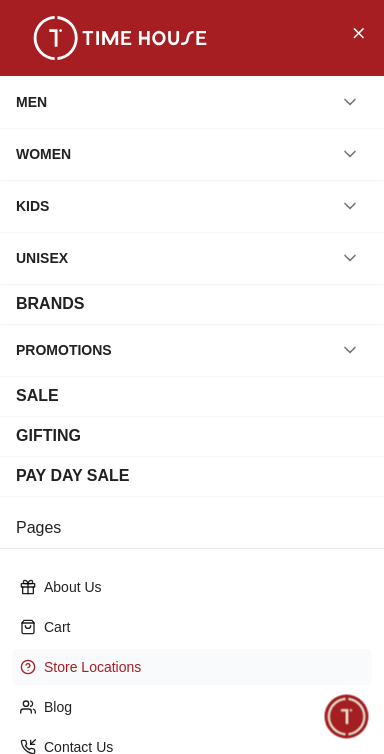 click on "Store Locations" at bounding box center (200, 667) 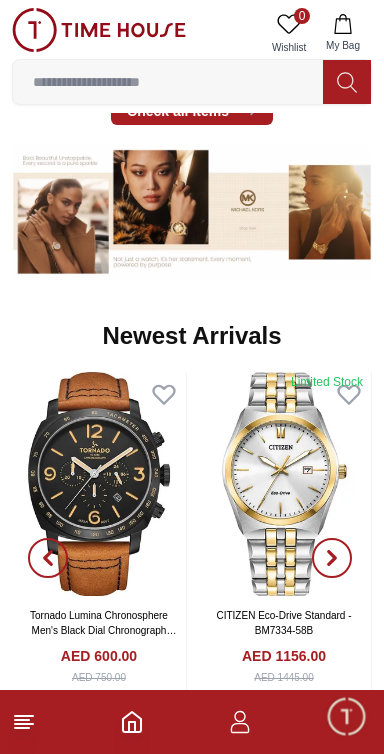scroll, scrollTop: 0, scrollLeft: 0, axis: both 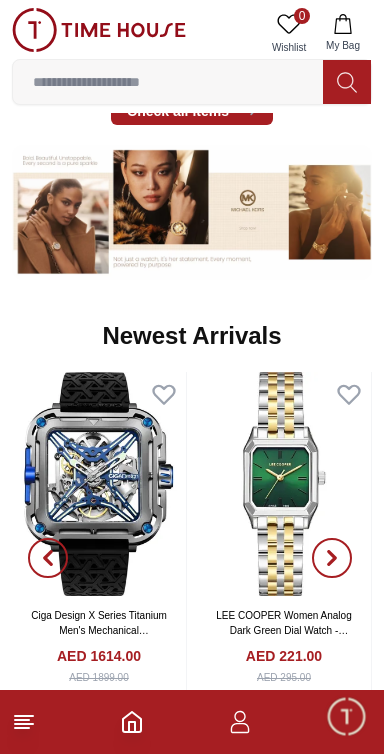 click 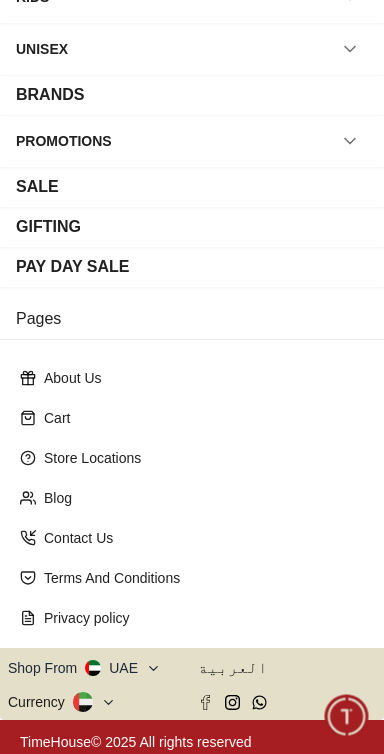 scroll, scrollTop: 218, scrollLeft: 0, axis: vertical 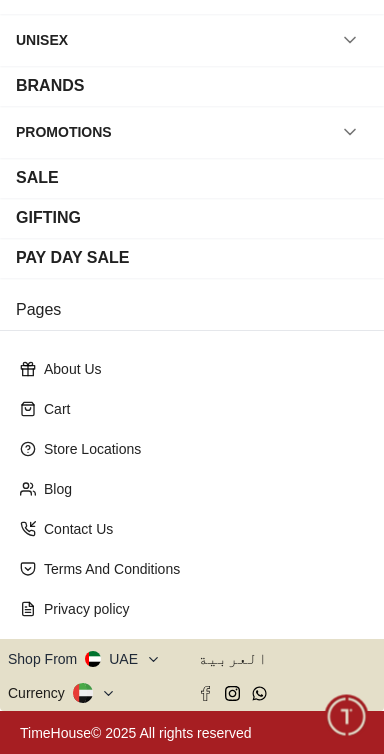 click 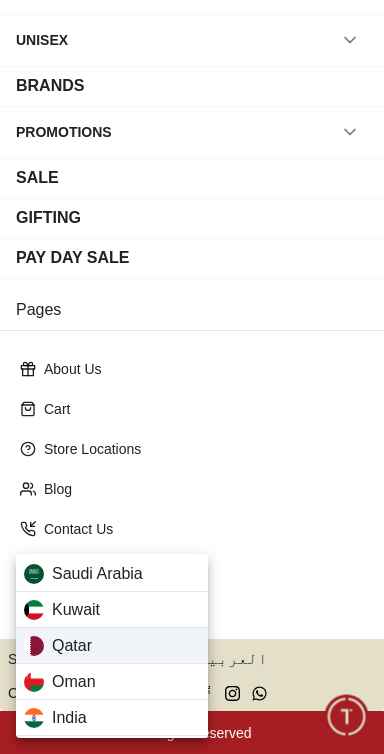 click on "Qatar" at bounding box center (112, 646) 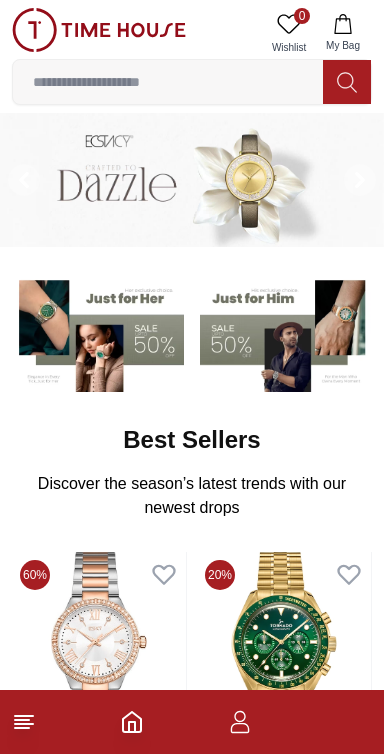 scroll, scrollTop: 0, scrollLeft: 0, axis: both 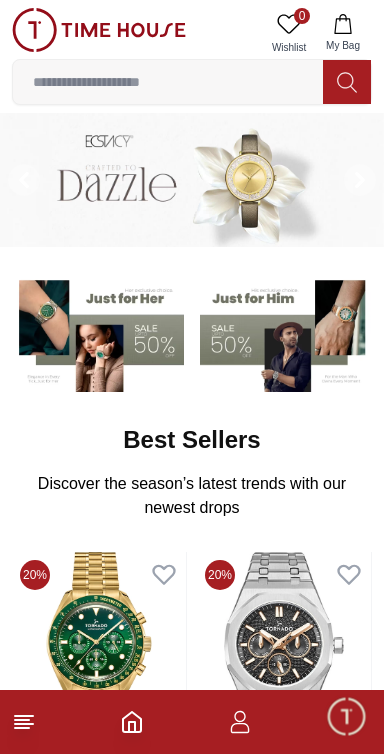 click at bounding box center [286, 333] 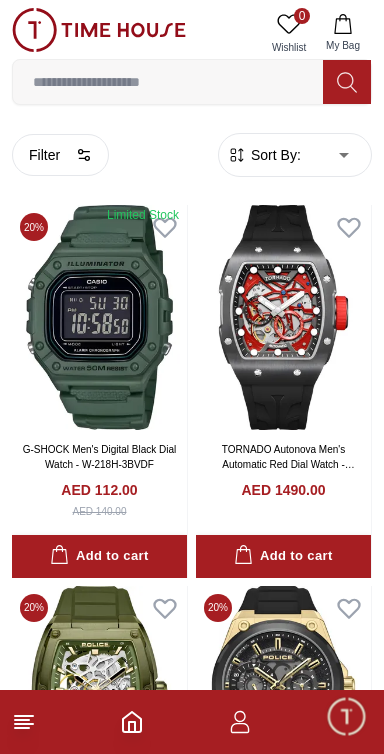 click 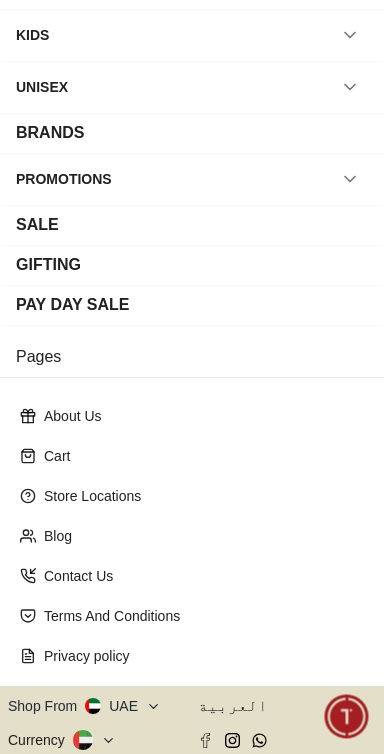 scroll, scrollTop: 218, scrollLeft: 0, axis: vertical 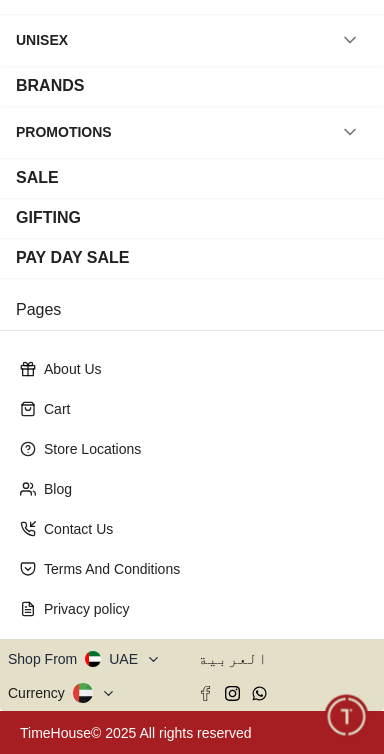 click on "Shop From UAE" at bounding box center [84, 659] 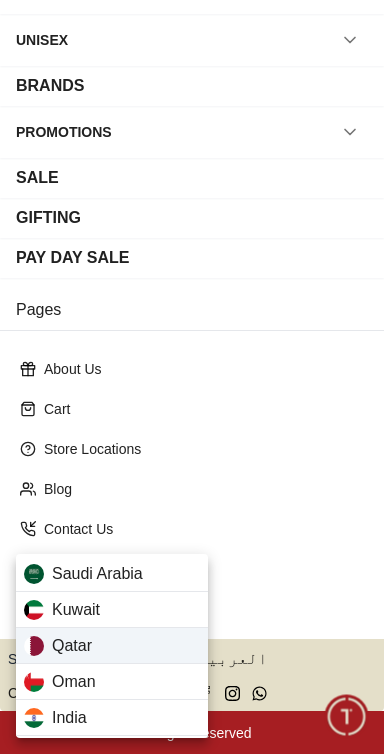 click on "Qatar" at bounding box center (112, 646) 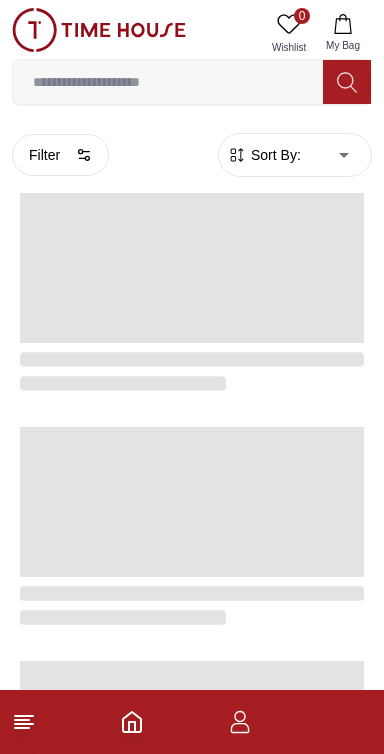 scroll, scrollTop: 0, scrollLeft: 0, axis: both 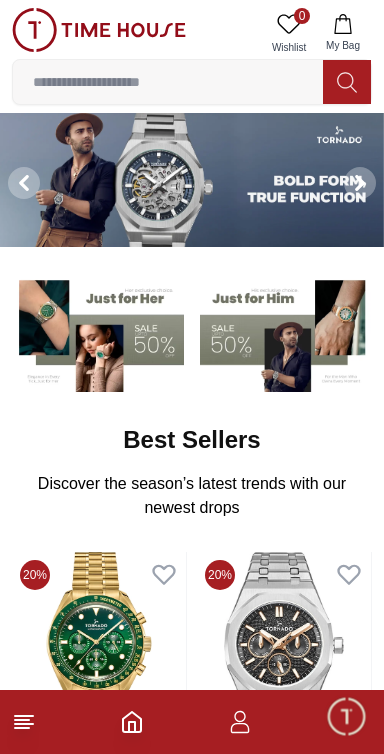click at bounding box center (286, 333) 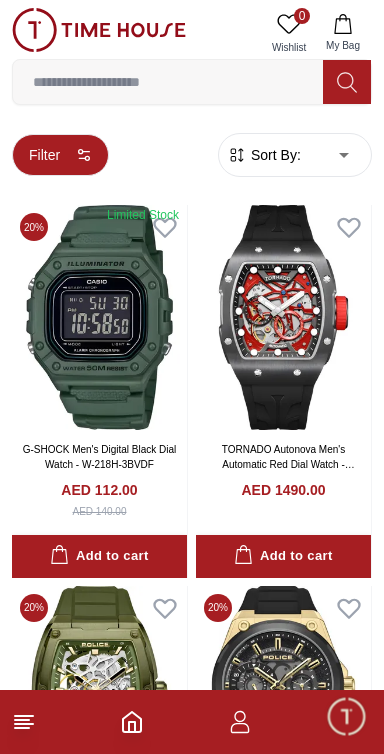 click on "Filter" at bounding box center [60, 155] 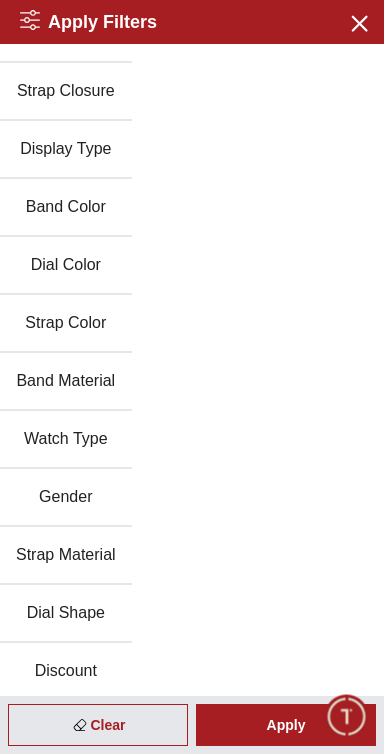 scroll, scrollTop: 216, scrollLeft: 0, axis: vertical 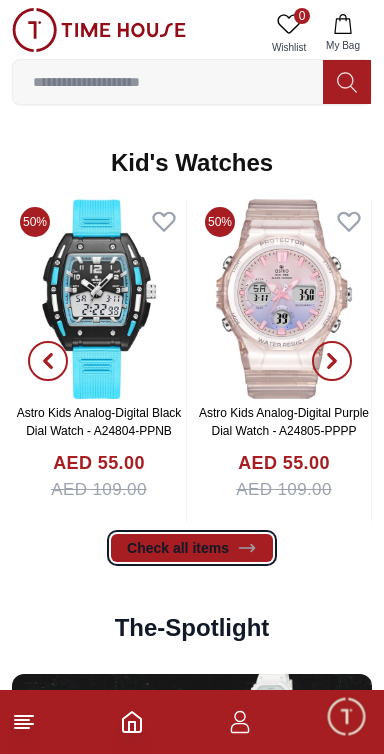 click 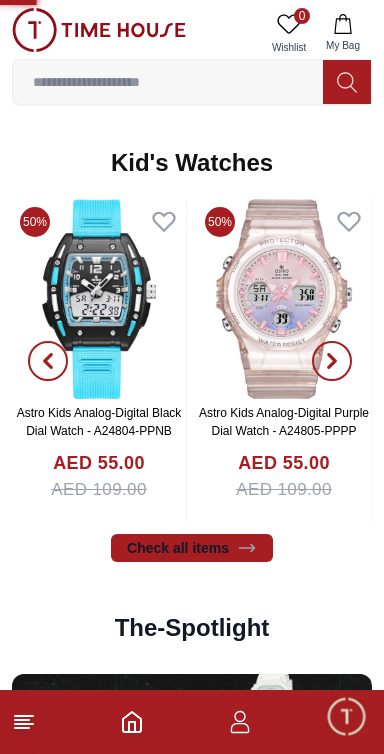 scroll, scrollTop: 0, scrollLeft: 0, axis: both 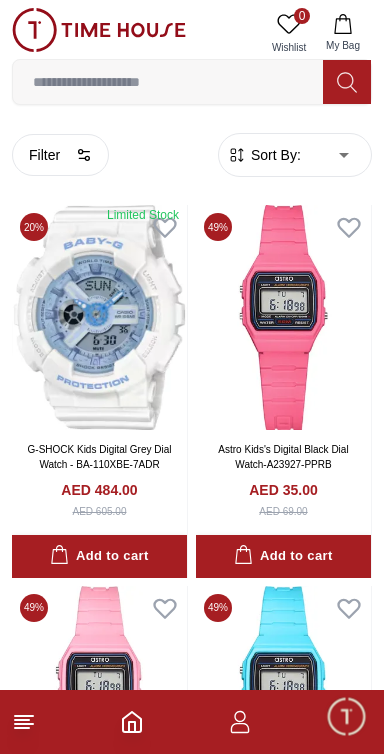 click 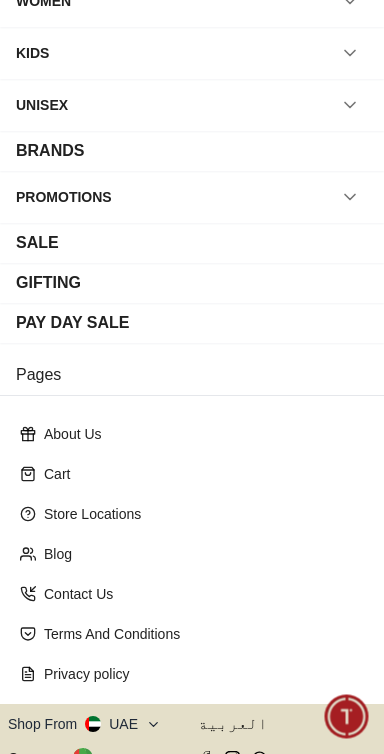 scroll, scrollTop: 218, scrollLeft: 0, axis: vertical 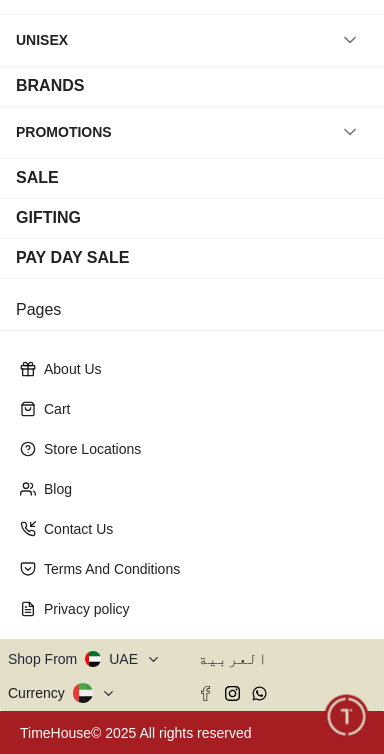 click on "Shop From UAE" at bounding box center (84, 659) 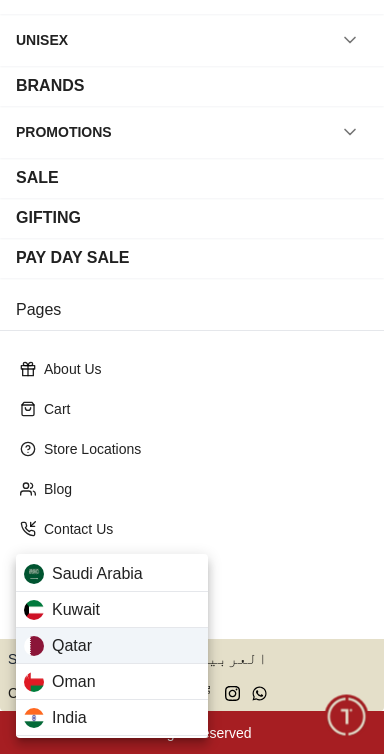 click on "Qatar" at bounding box center [112, 646] 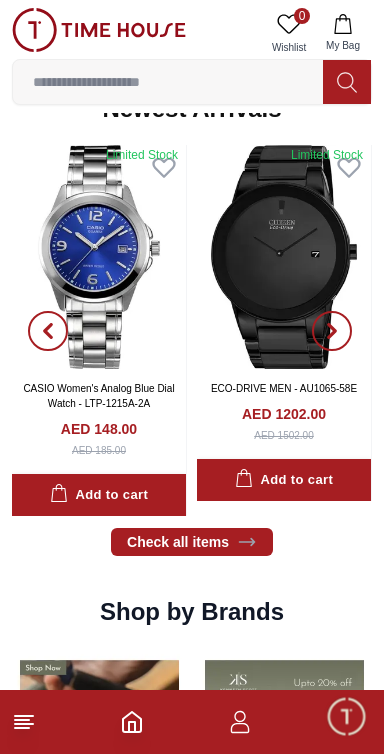 scroll, scrollTop: 1052, scrollLeft: 0, axis: vertical 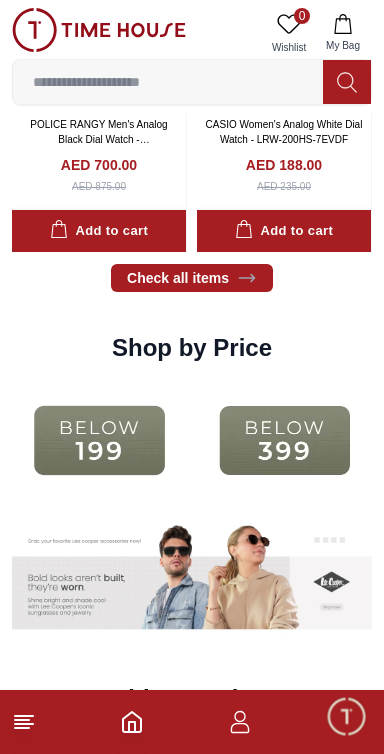 click 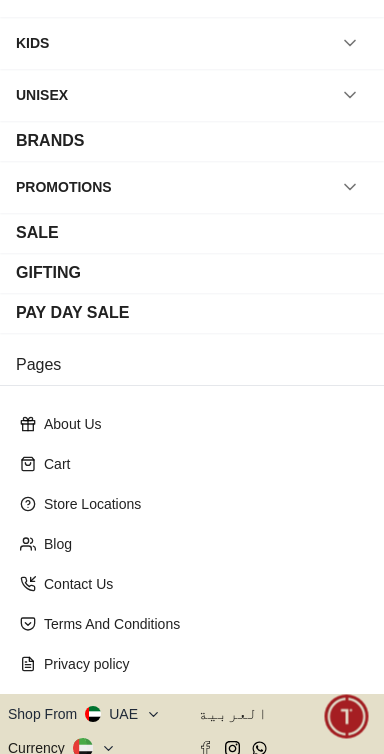 scroll, scrollTop: 218, scrollLeft: 0, axis: vertical 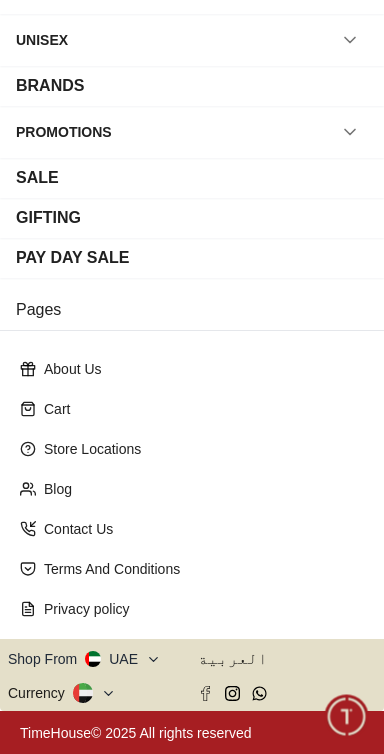 click on "Shop From UAE" at bounding box center [84, 659] 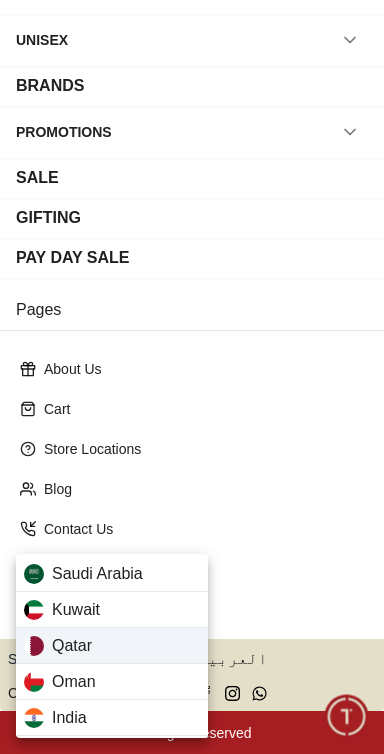click on "Qatar" at bounding box center [112, 646] 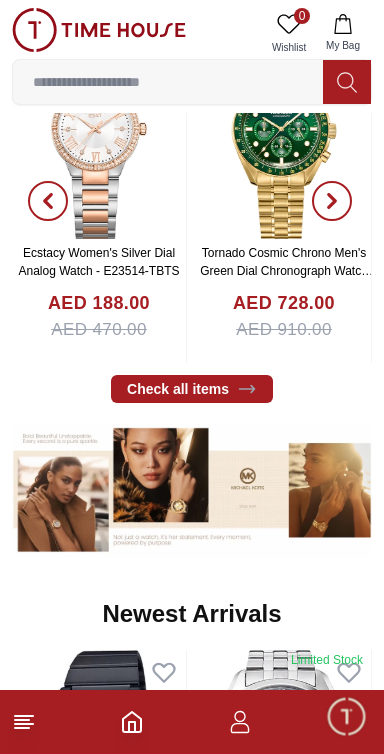 scroll, scrollTop: 574, scrollLeft: 0, axis: vertical 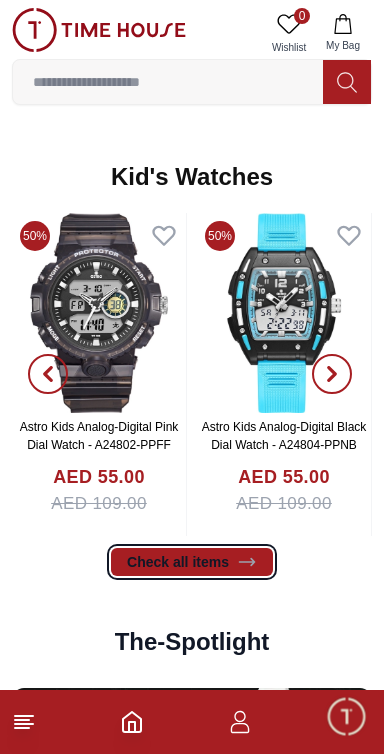 click on "Check all items" at bounding box center (192, 562) 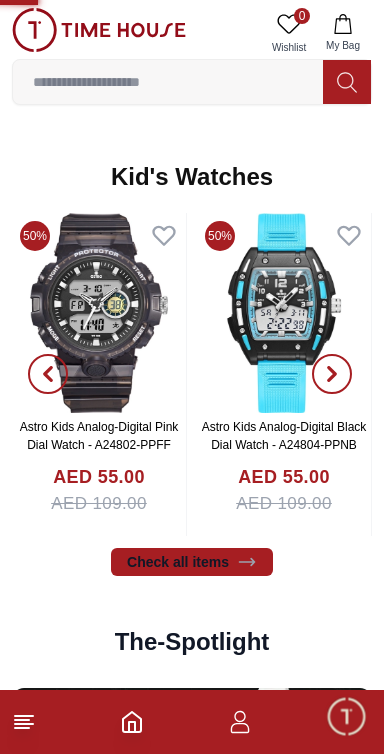 scroll, scrollTop: 0, scrollLeft: 0, axis: both 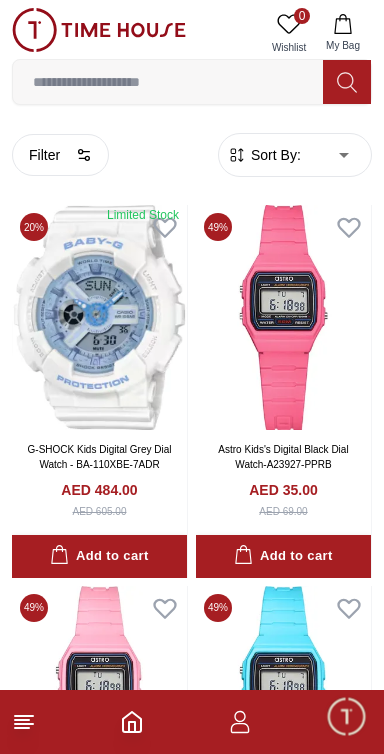 click on "Sort By:" at bounding box center (274, 155) 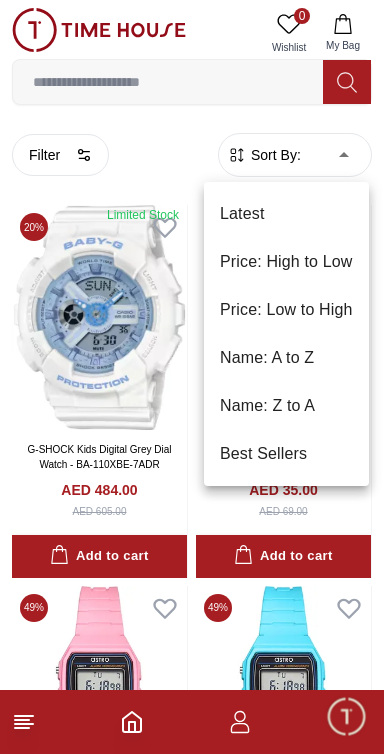 click on "Price: High to Low" at bounding box center (286, 262) 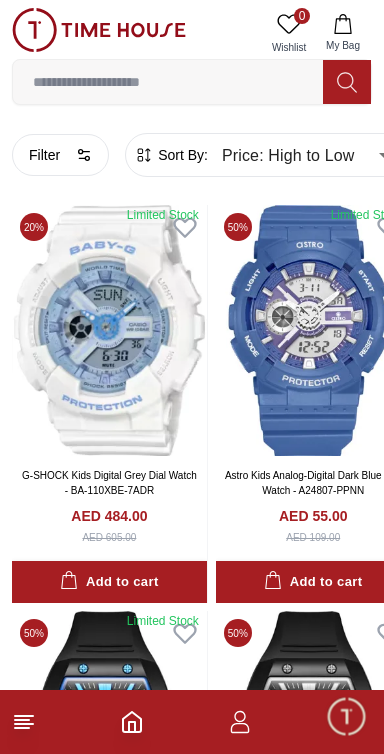 click on "100% Genuine products with International Warranty Shop From UAE | العربية |     Currency    | 0 Wishlist My Bag Help Our Stores My Account 0 Wishlist My Bag Home Kids-Kids Watches    Filter By Clear Brands Lee Cooper Astro G-Shock Band Material Polyurethane Alloy & Plastic Display Type Analog Analog-Digital Digital Band Color Silver Dark Blue Black Pink Blue Black / Silver White Light Blue Purple Transparent Violet Light Purple Dial Color Silver Grey Dark Blue+Gold White Pink Purple Black White Light Blue Blue Dark Blue Gold Rose Gold Light Purple Band Closure Buckle Tang Buckle Watch Type Casual Sports Gender Kids Discount 10 % Or More 20 % Or More 30 % Or More 40 % Or More 50 % Or More 60 % Or More Price 1 1000 AED 1.00 - AED 1000.00 Filter 39   Results Found Sort By: Price: High to Low * ​ 20 % Limited Stock G-SHOCK Kids Digital Grey Dial Watch - BA-110XBE-7ADR AED 484.00 AED 605.00 Add to cart Add to cart 50 % Limited Stock Astro Kids Analog-Digital Dark Blue Dial Watch - A24807-PPNN" at bounding box center [192, 2231] 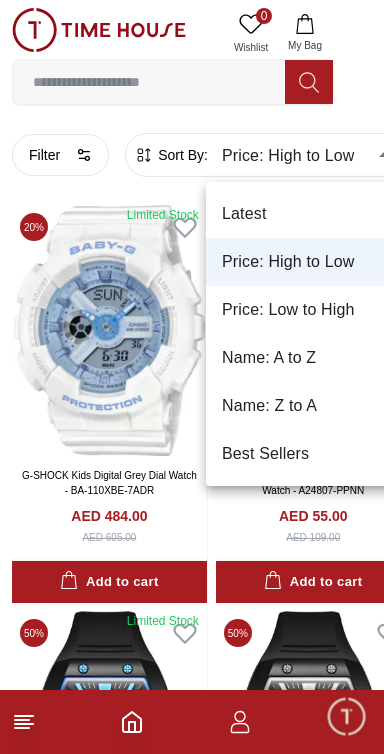 click on "Price: Low to High" at bounding box center (303, 310) 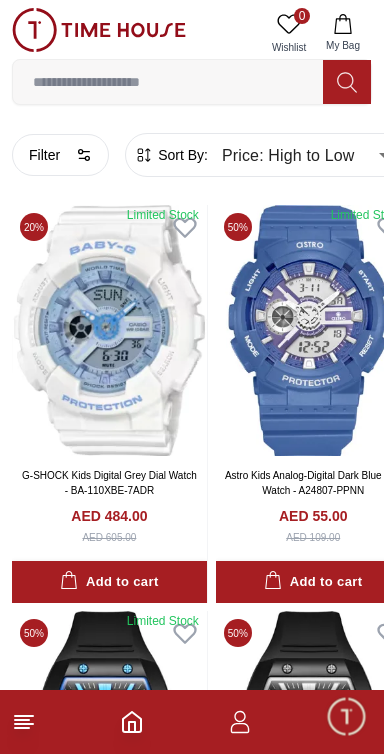 type on "*" 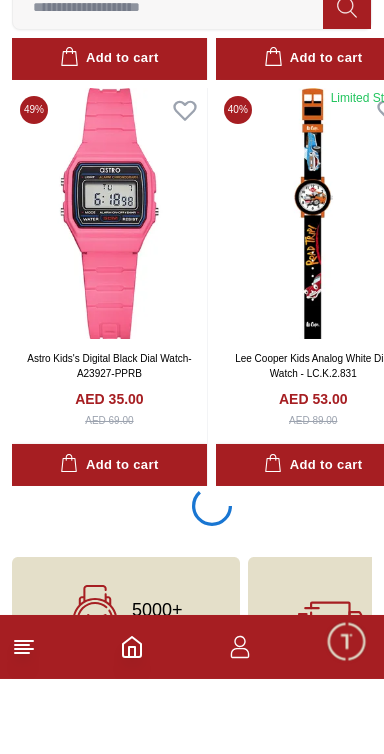 scroll, scrollTop: 3704, scrollLeft: 0, axis: vertical 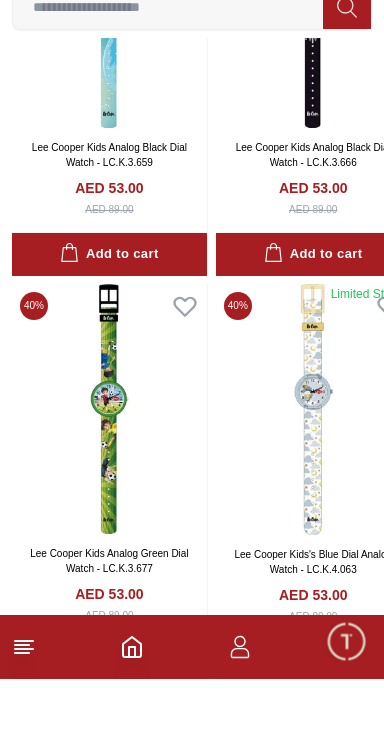 click at bounding box center (192, 722) 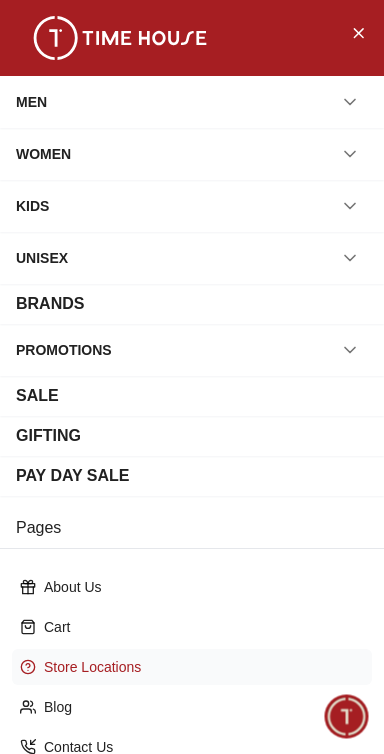click on "Store Locations" at bounding box center (200, 667) 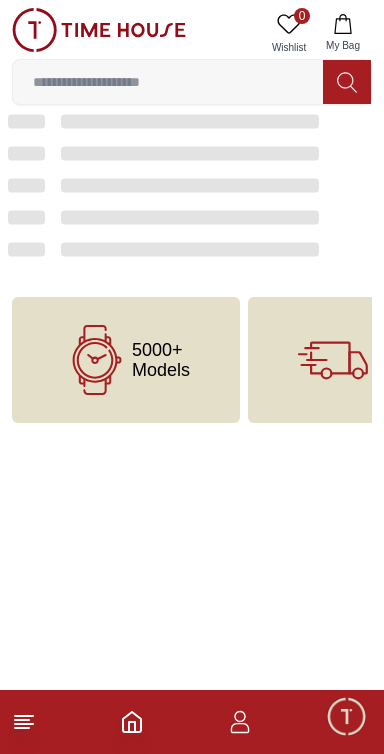 scroll, scrollTop: 0, scrollLeft: 0, axis: both 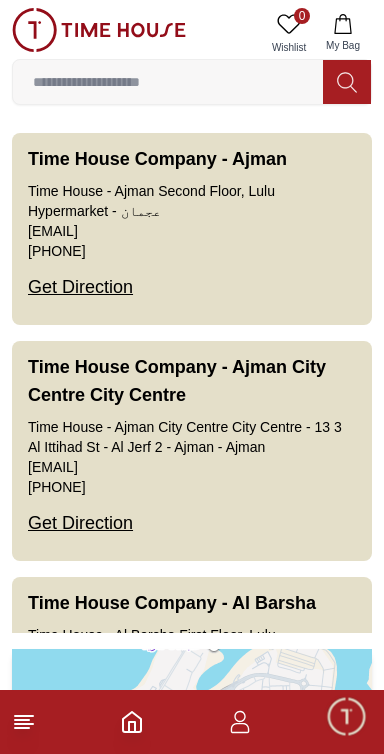click 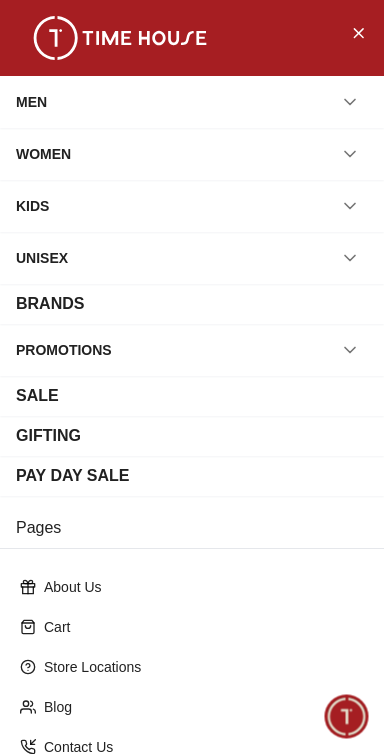 scroll, scrollTop: 218, scrollLeft: 0, axis: vertical 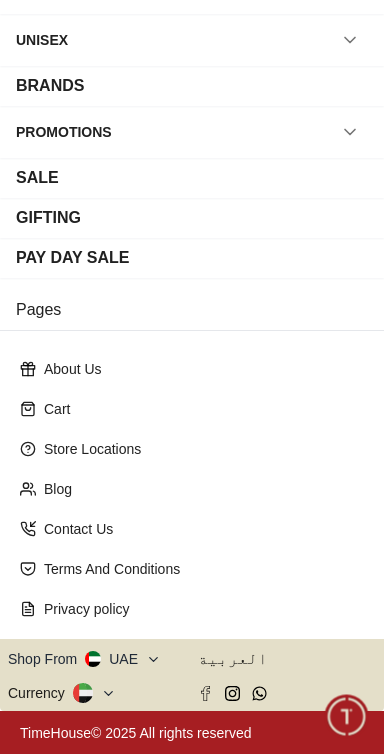 click 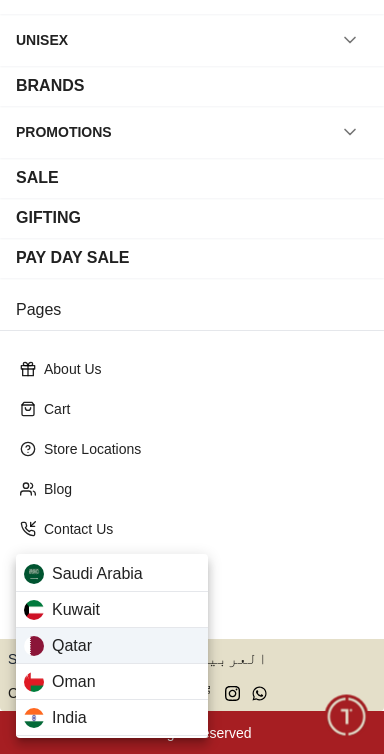 click on "Qatar" at bounding box center [112, 646] 